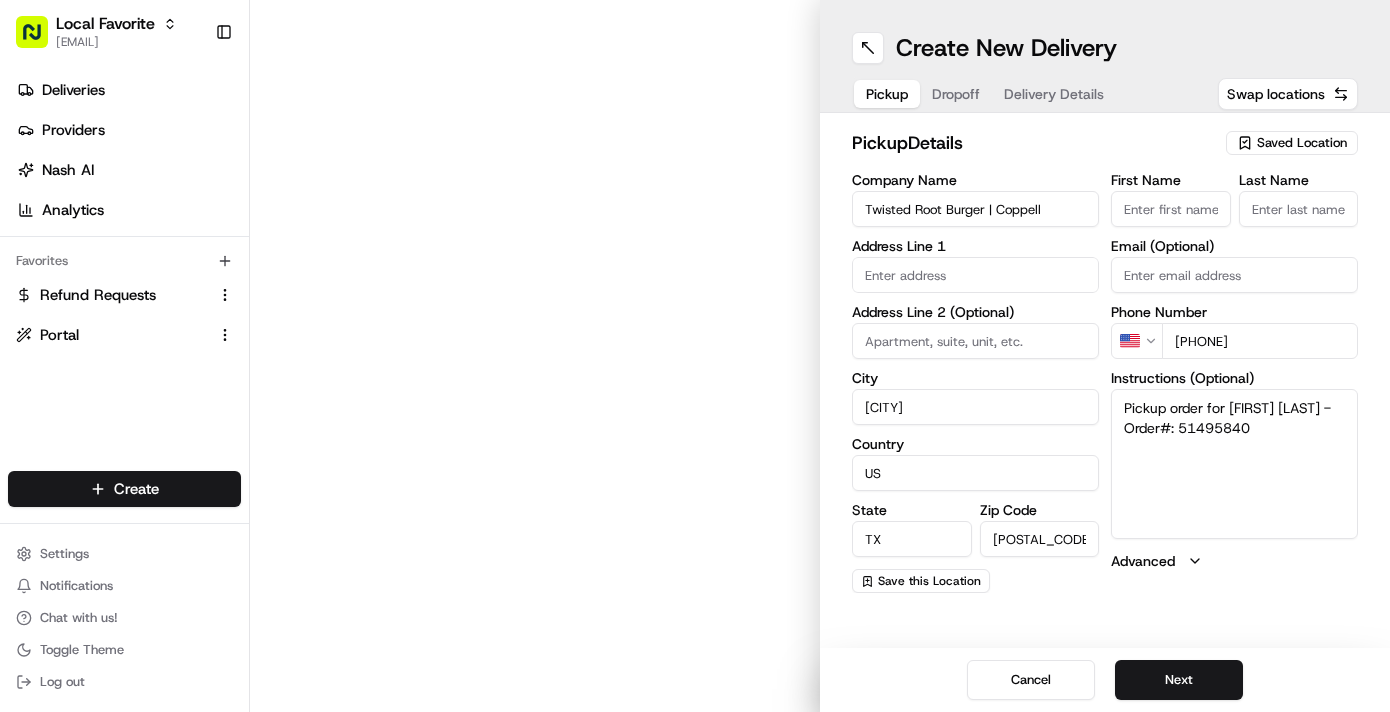 type on "505 Houston St" 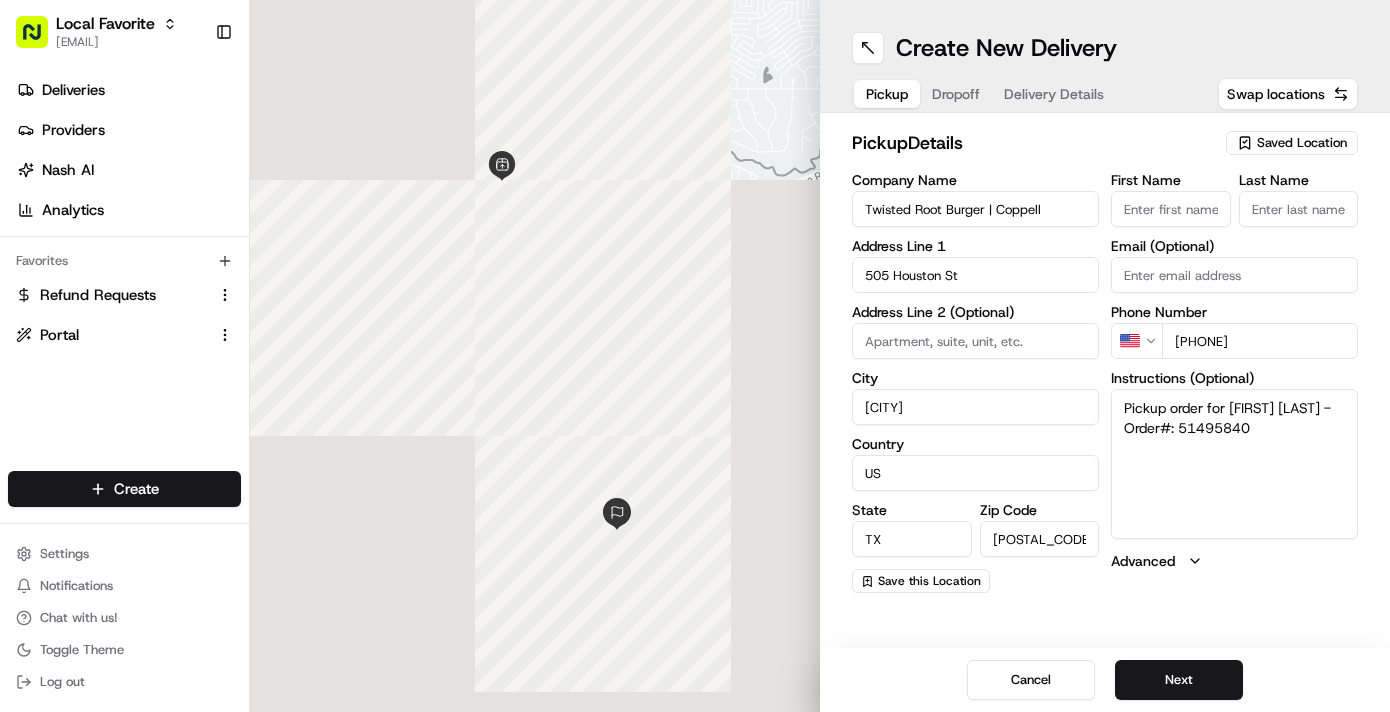 scroll, scrollTop: 0, scrollLeft: 0, axis: both 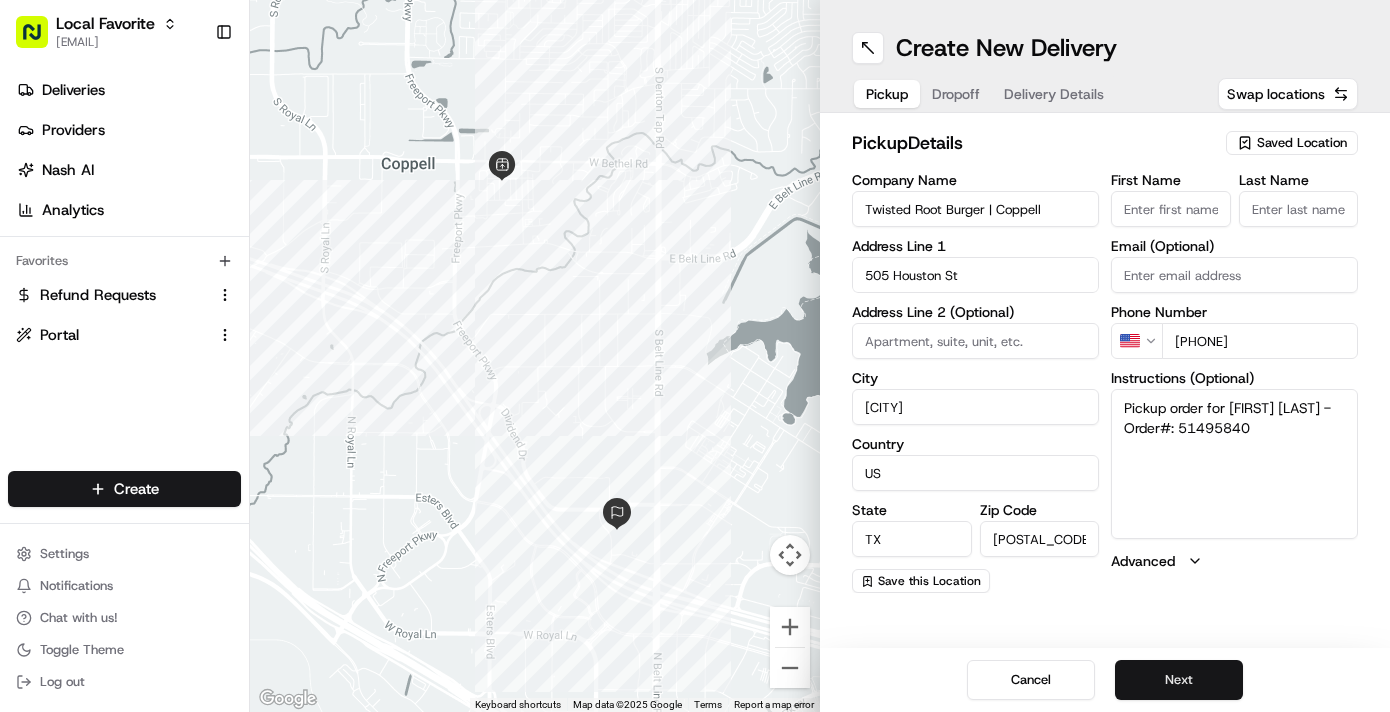 click on "Next" at bounding box center [1179, 680] 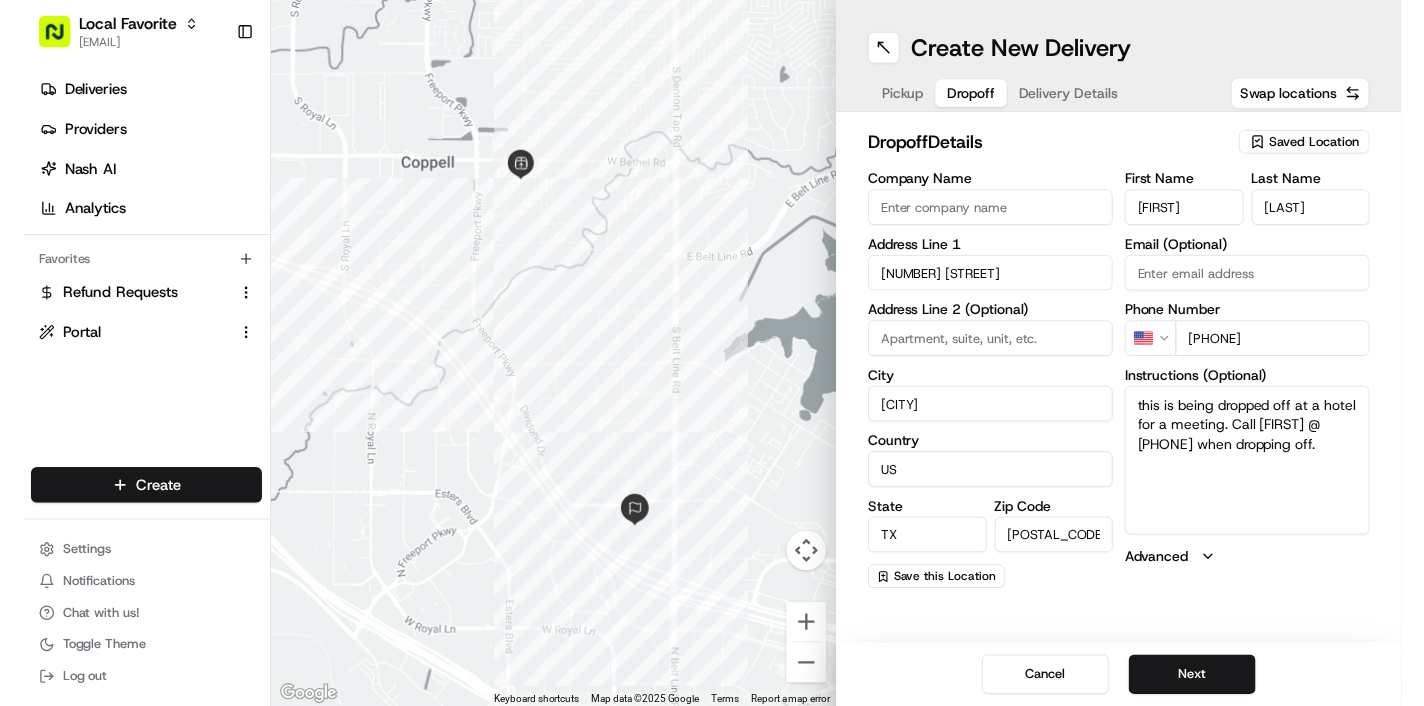 scroll, scrollTop: 0, scrollLeft: 0, axis: both 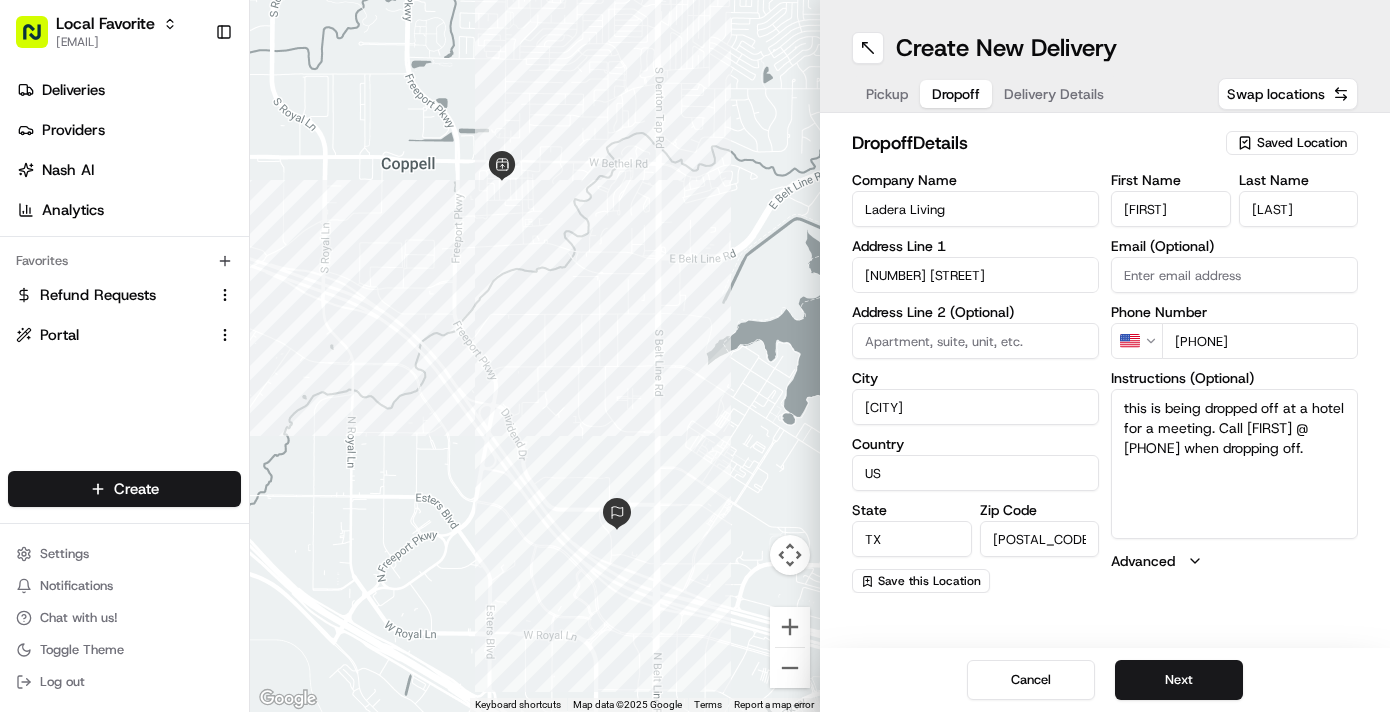 type on "Ladera Living" 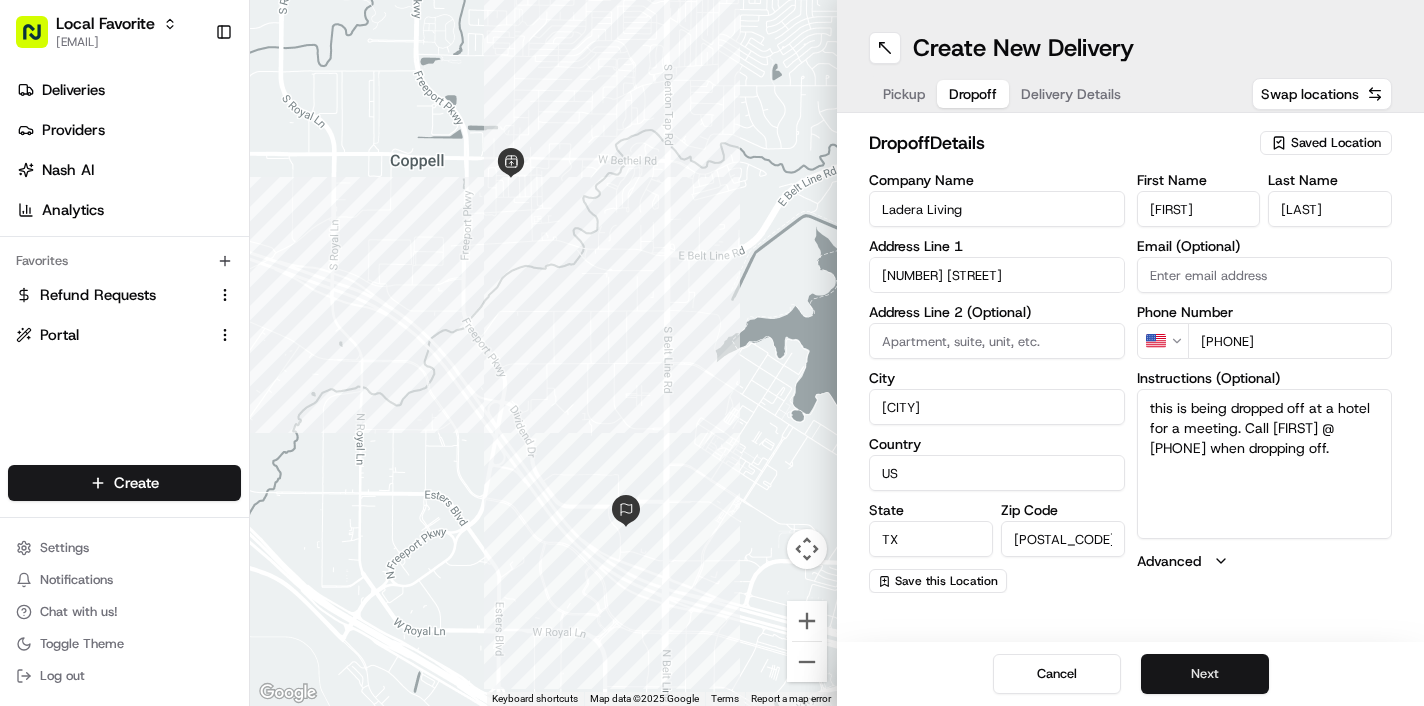 click on "Next" at bounding box center [1205, 674] 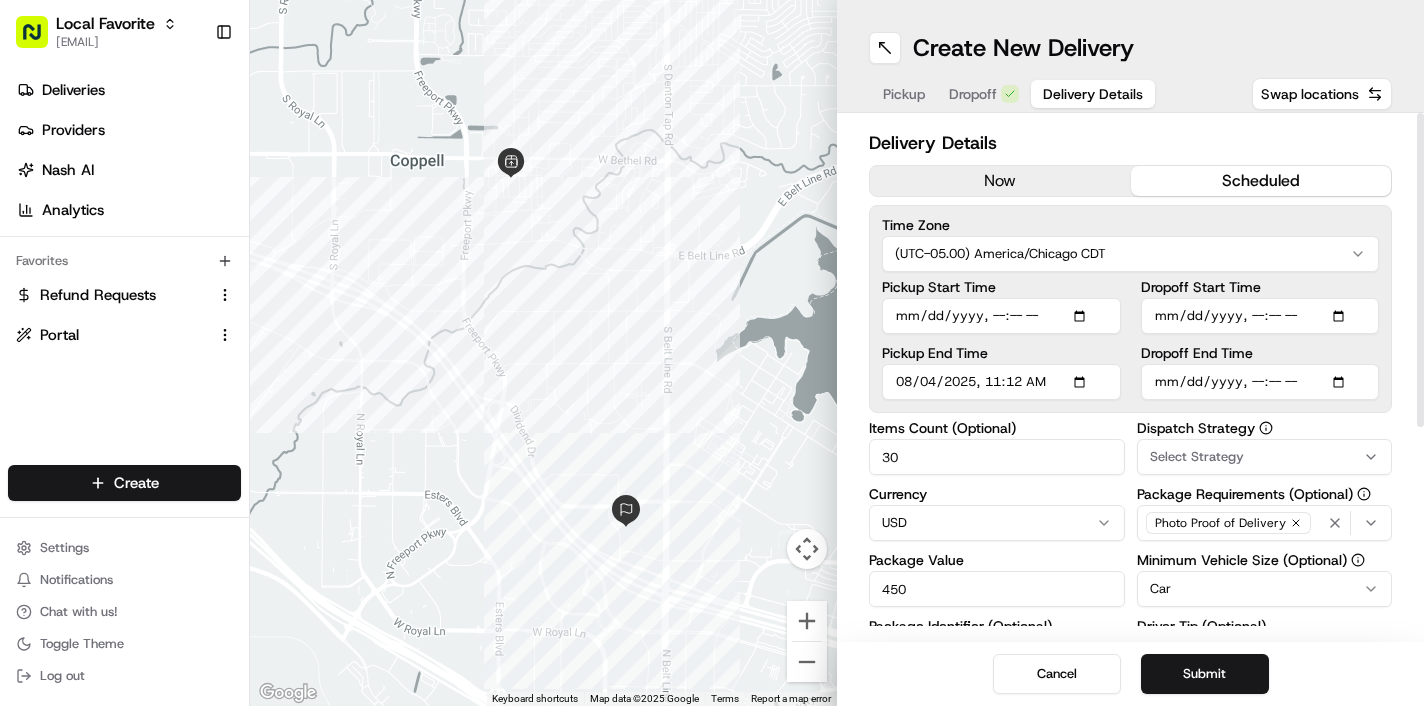 click on "Dropoff Start Time" at bounding box center [1260, 316] 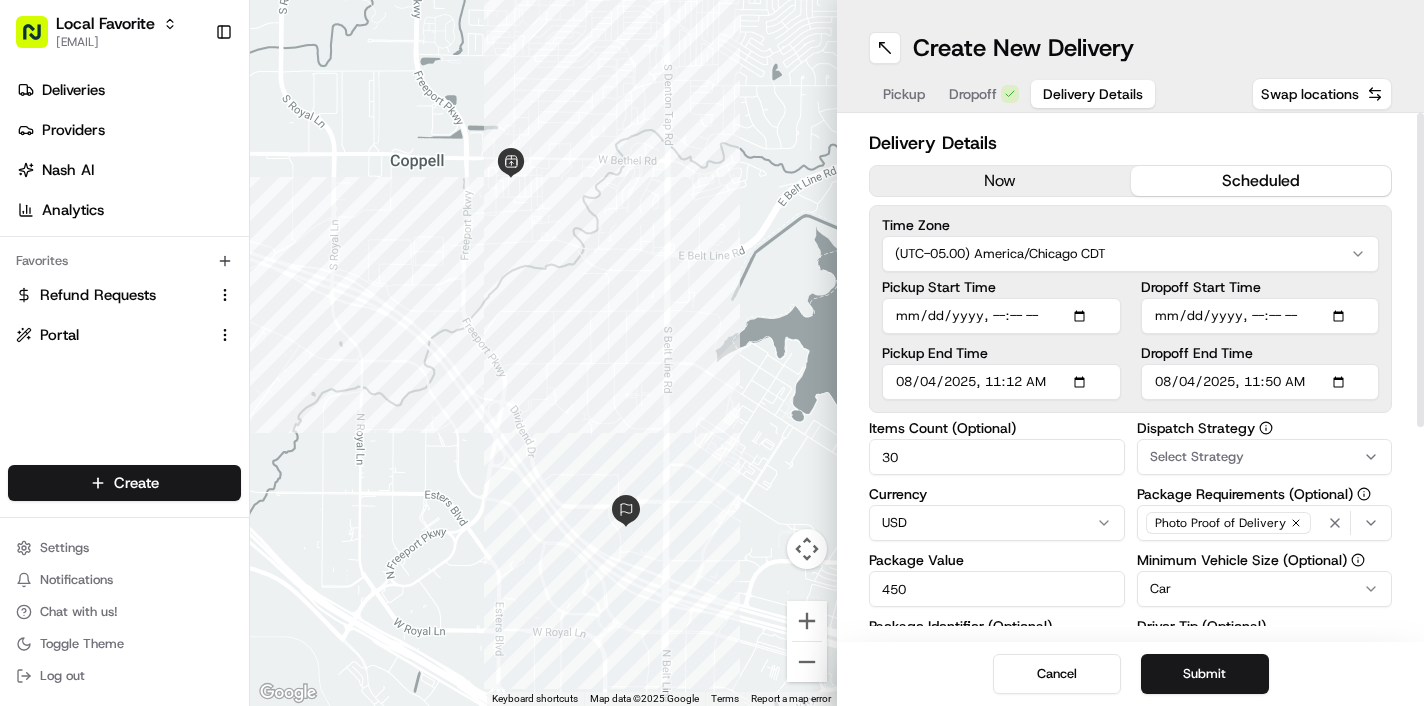 type on "2025-08-04T11:50" 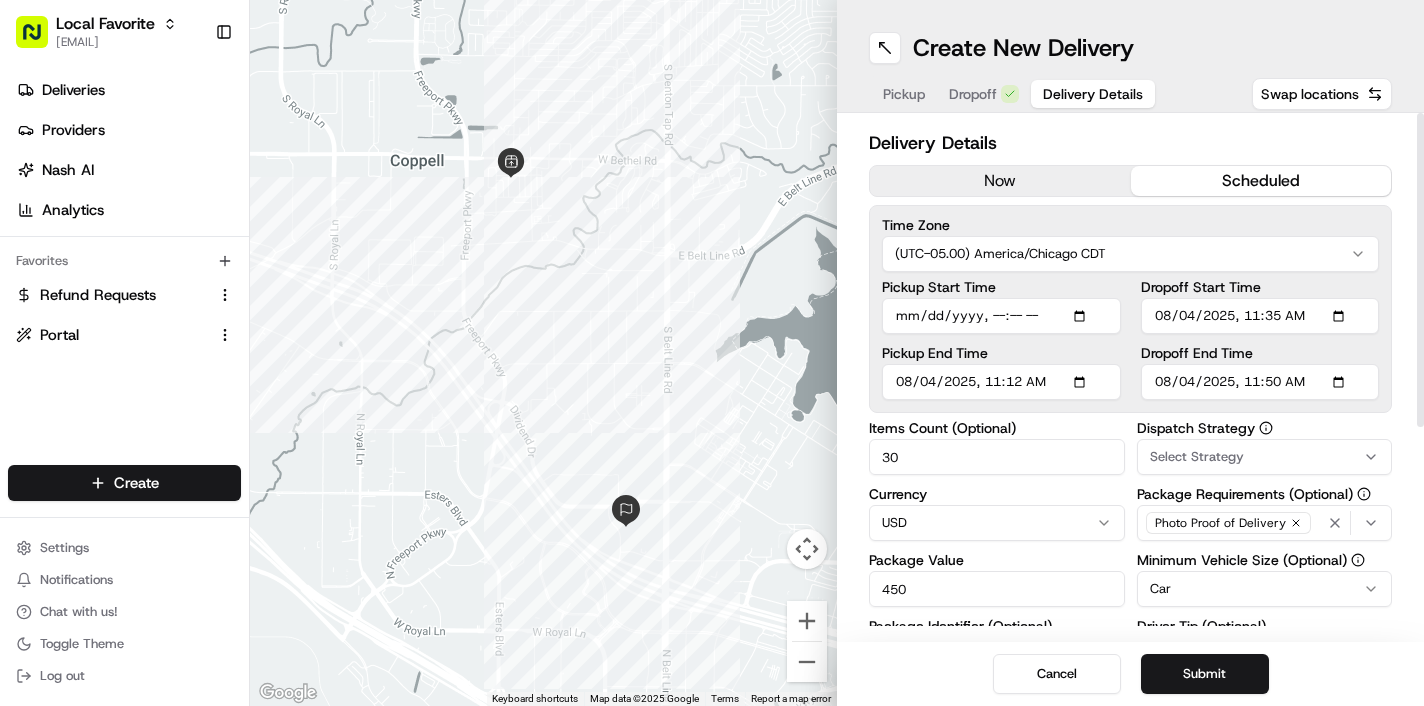 type on "2025-08-04T11:35" 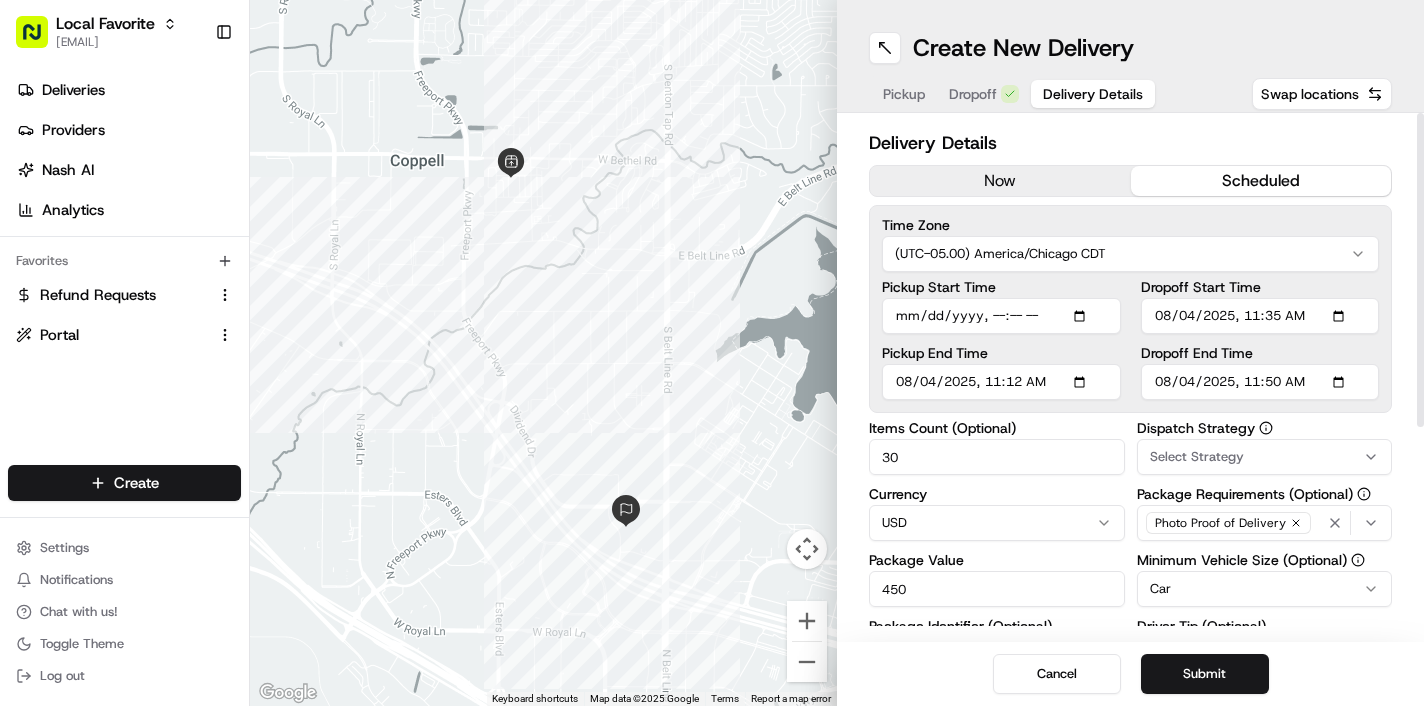 click on "Dropoff Start Time Dropoff End Time" at bounding box center [1260, 340] 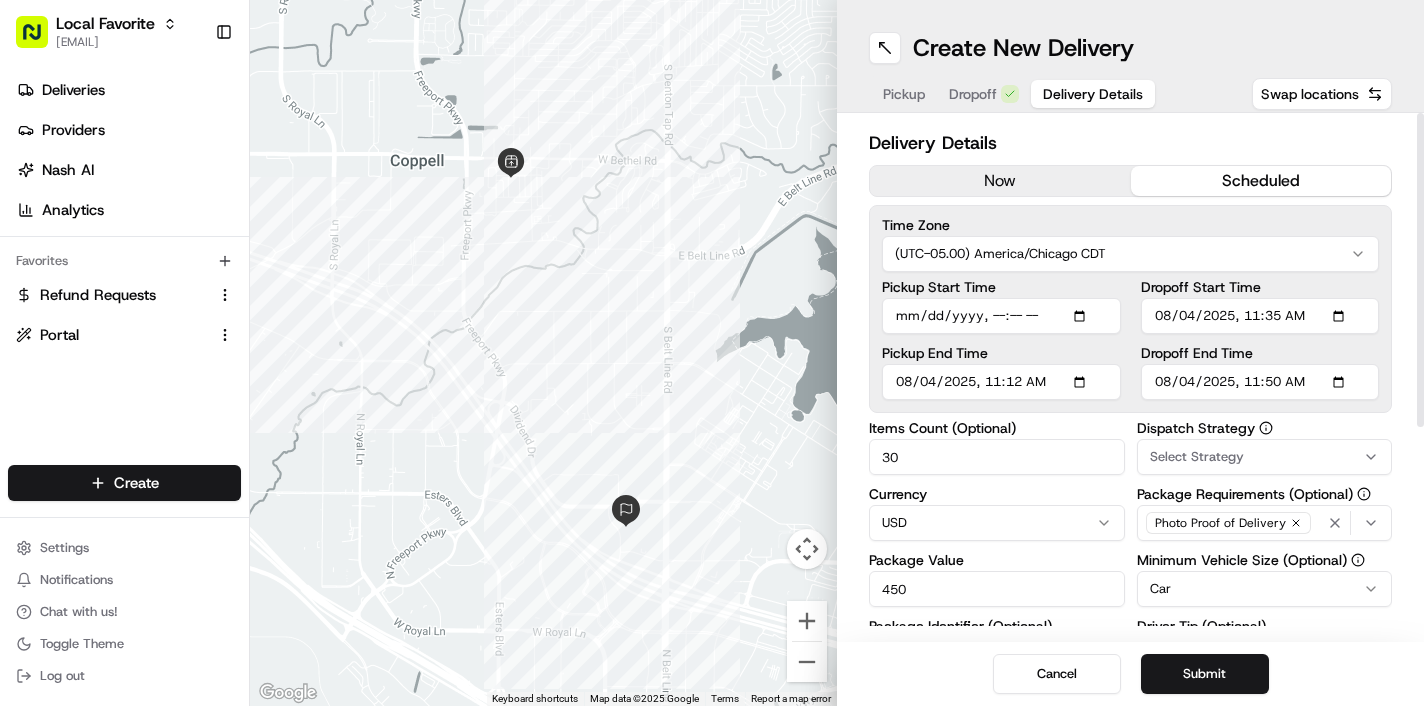 click on "Pickup Start Time" at bounding box center [1001, 316] 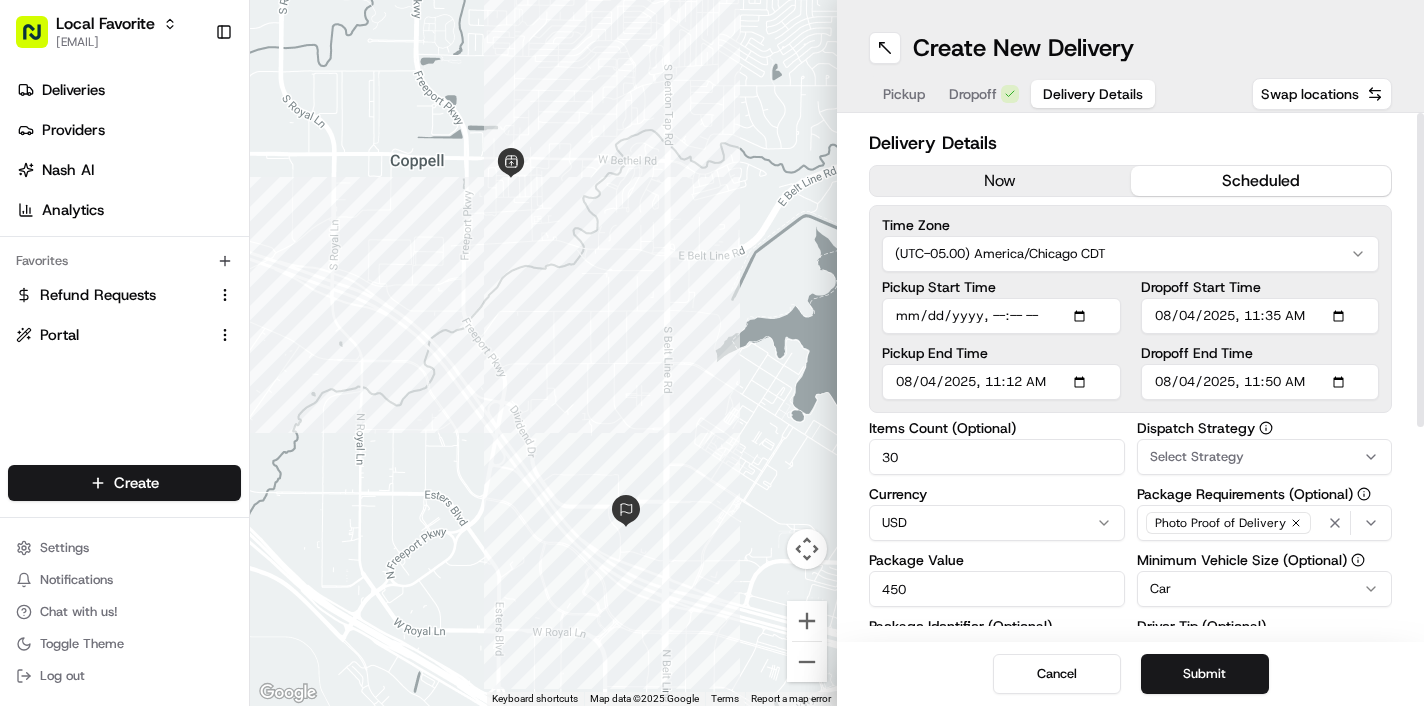 click on "Pickup End Time" at bounding box center [1001, 382] 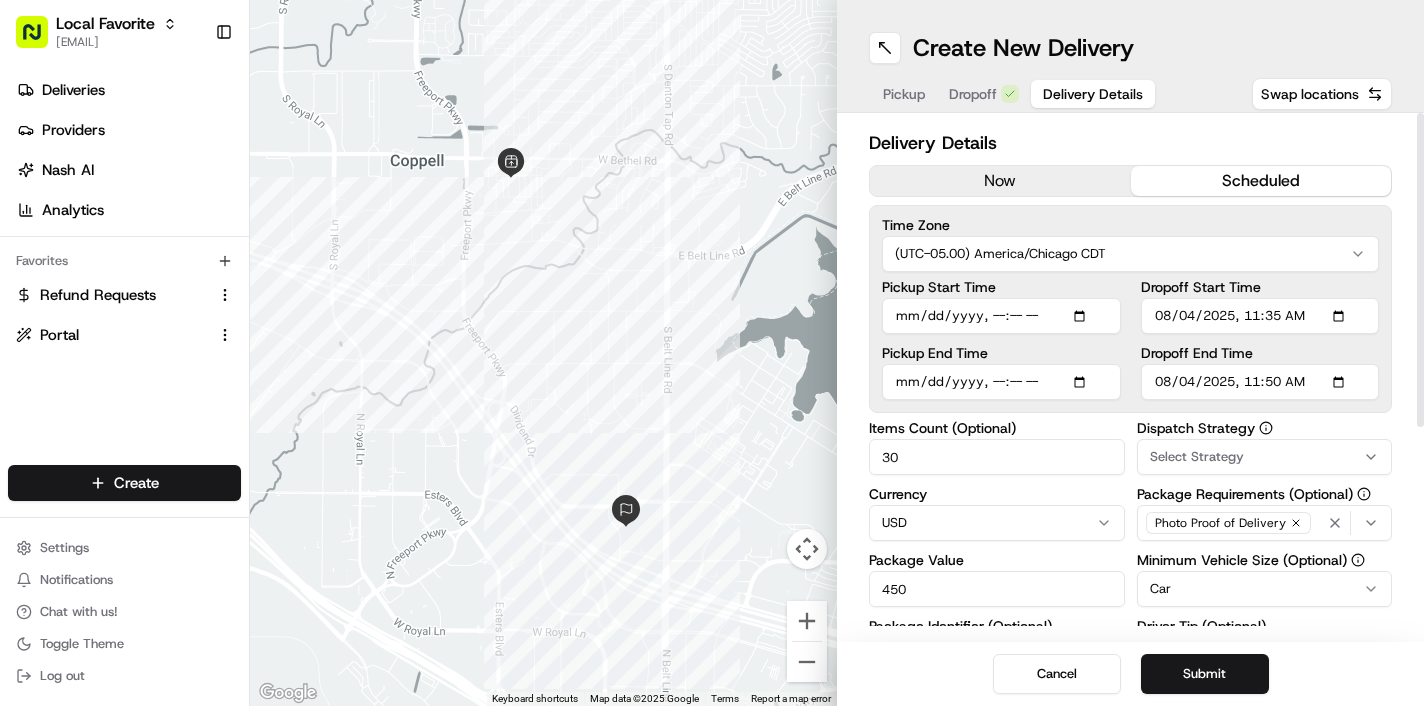 click on "Pickup End Time" at bounding box center [1001, 382] 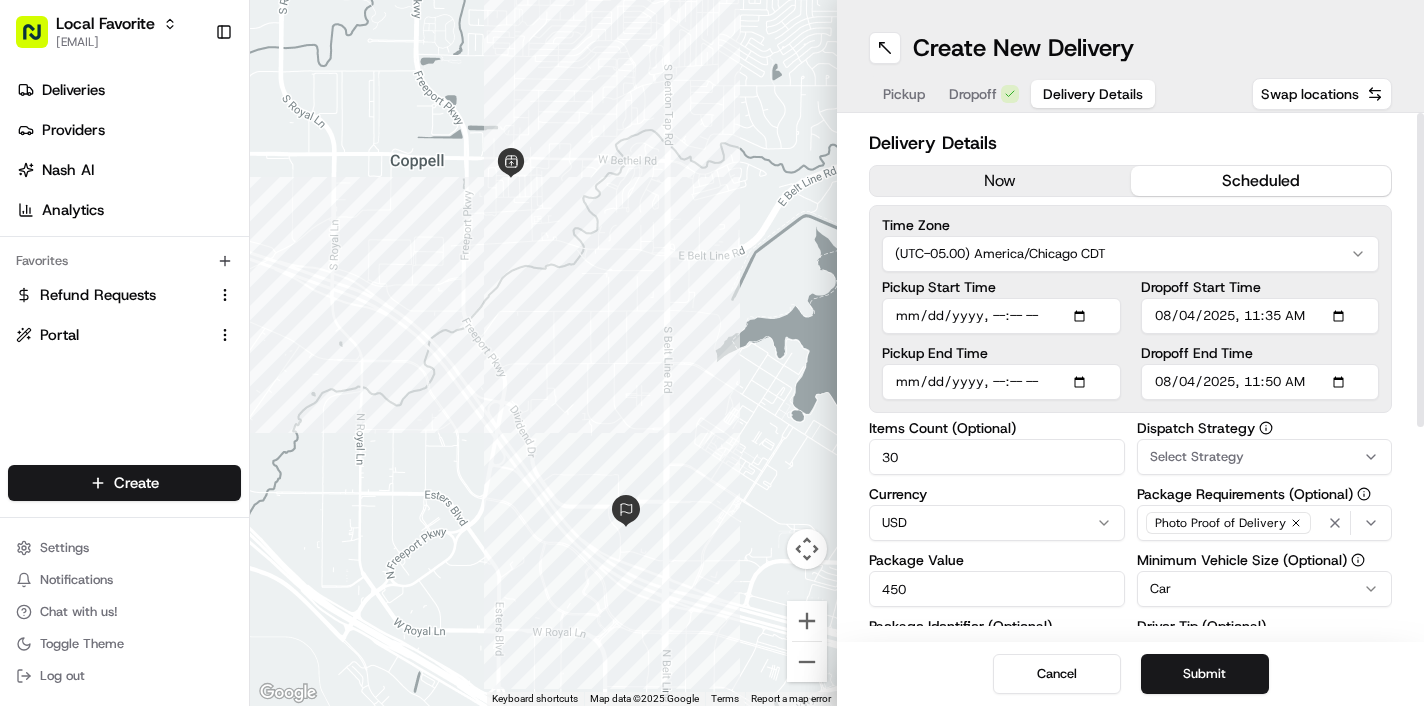 click on "Dispatch Strategy" at bounding box center [1265, 428] 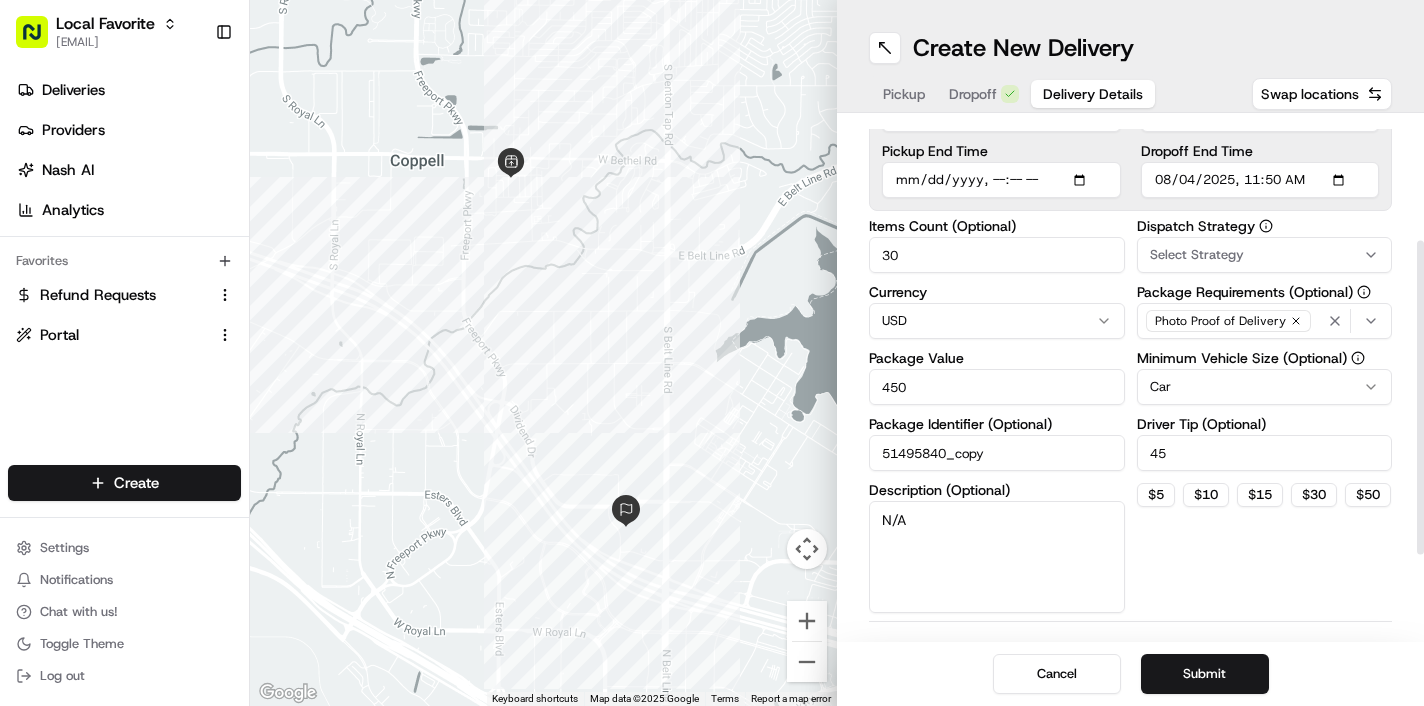scroll, scrollTop: 177, scrollLeft: 0, axis: vertical 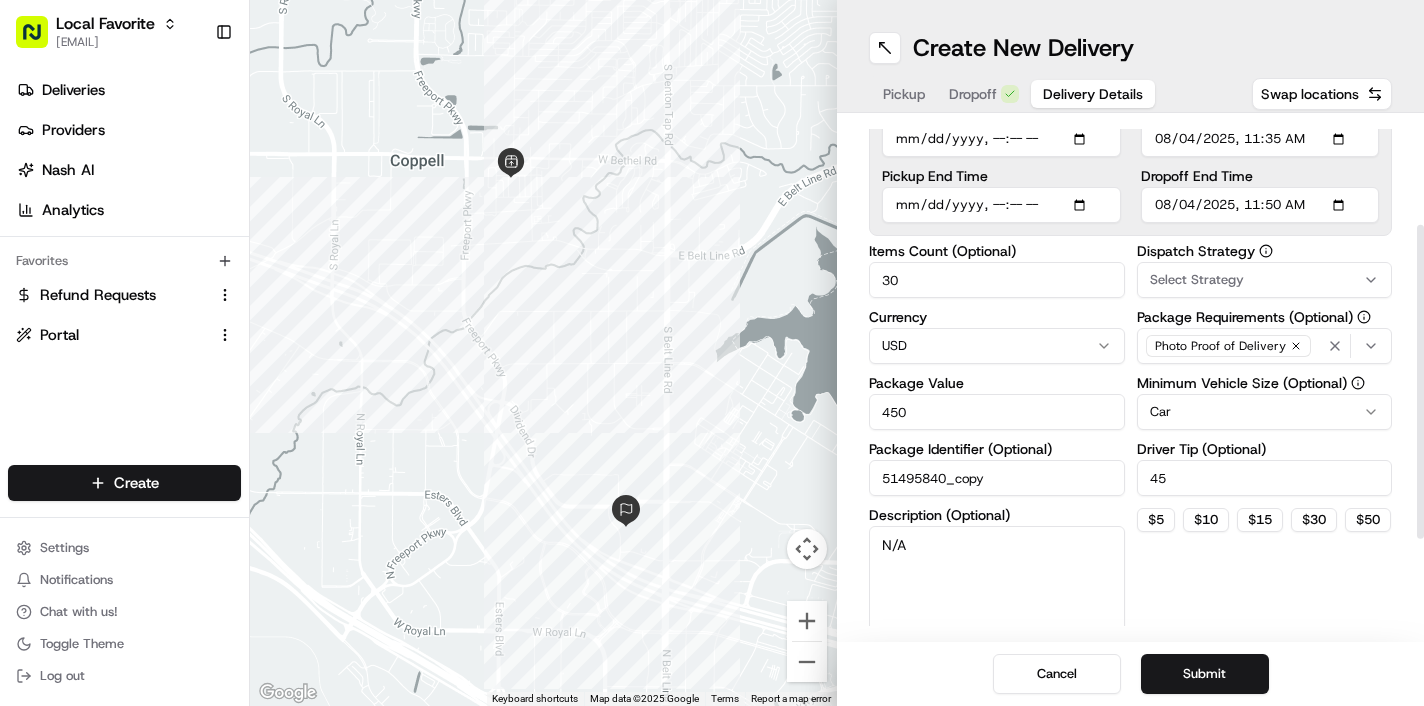 click on "Select Strategy" at bounding box center (1265, 280) 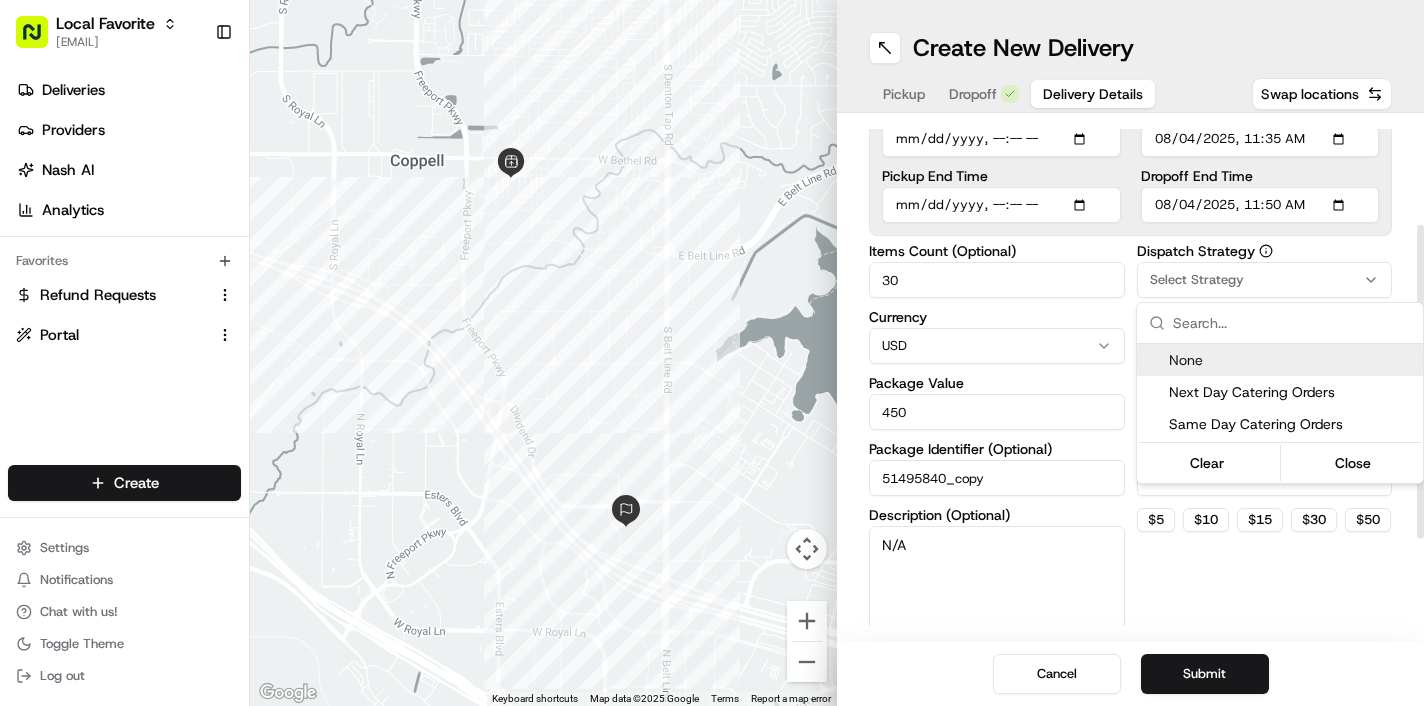 click on "Local Favorite [EMAIL] Toggle Sidebar Deliveries Providers Nash AI Analytics Favorites Refund Requests Portal Main Menu Members & Organization Organization Users Roles Preferences Customization Tracking Orchestration Automations Dispatch Strategy Locations Pickup Locations Dropoff Locations Billing Billing Refund Requests Integrations Notification Triggers Webhooks API Keys Request Logs Create Settings Notifications Chat with us! Toggle Theme Log out ← Move left by 75% → Move right by 75% ↑ Move up by 75% ↓ Move down by 75% + Zoom in - Zoom out Home Jump left by 75% End Jump right by 75% Page Up Jump up by 75% Page Down Jump down by 75% Keyboard shortcuts Map Data Map data ©2025 Google Map data ©2025 Google 500 m  Click to toggle between metric and imperial units Terms Report a map error Create New Delivery Pickup Dropoff Delivery Details Swap locations Delivery Details now scheduled Time Zone (UTC-05.00) America/Chicago CDT Pickup Start Time Pickup End Time Dropoff Start Time Dropoff End Time" at bounding box center (712, 353) 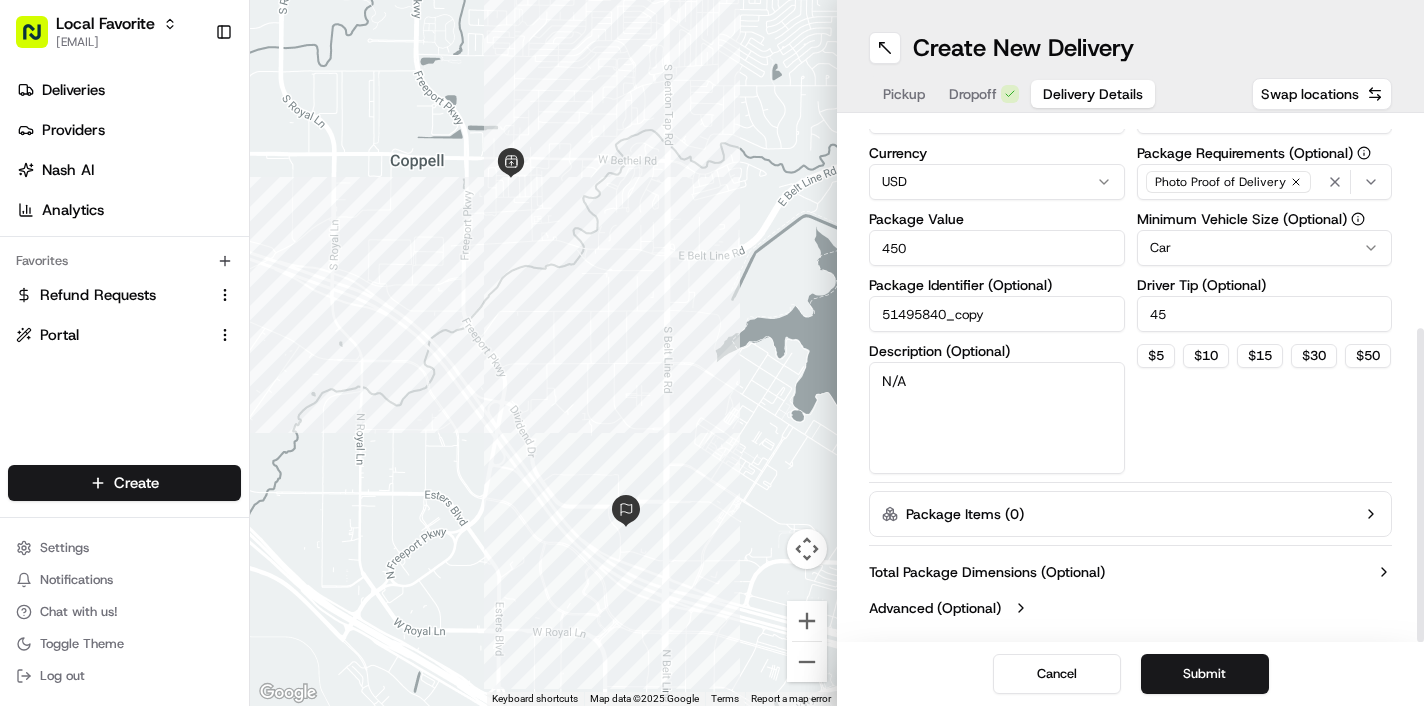 scroll, scrollTop: 225, scrollLeft: 0, axis: vertical 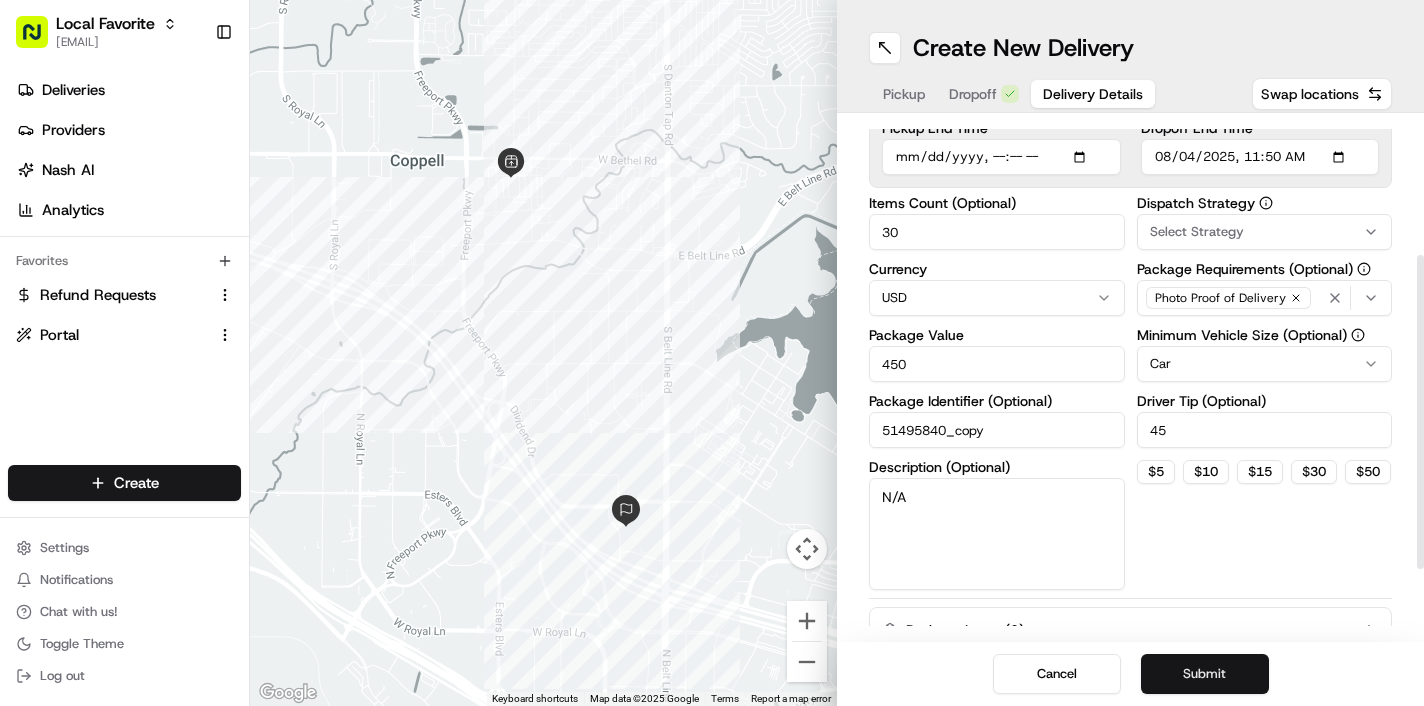 click on "Submit" at bounding box center [1205, 674] 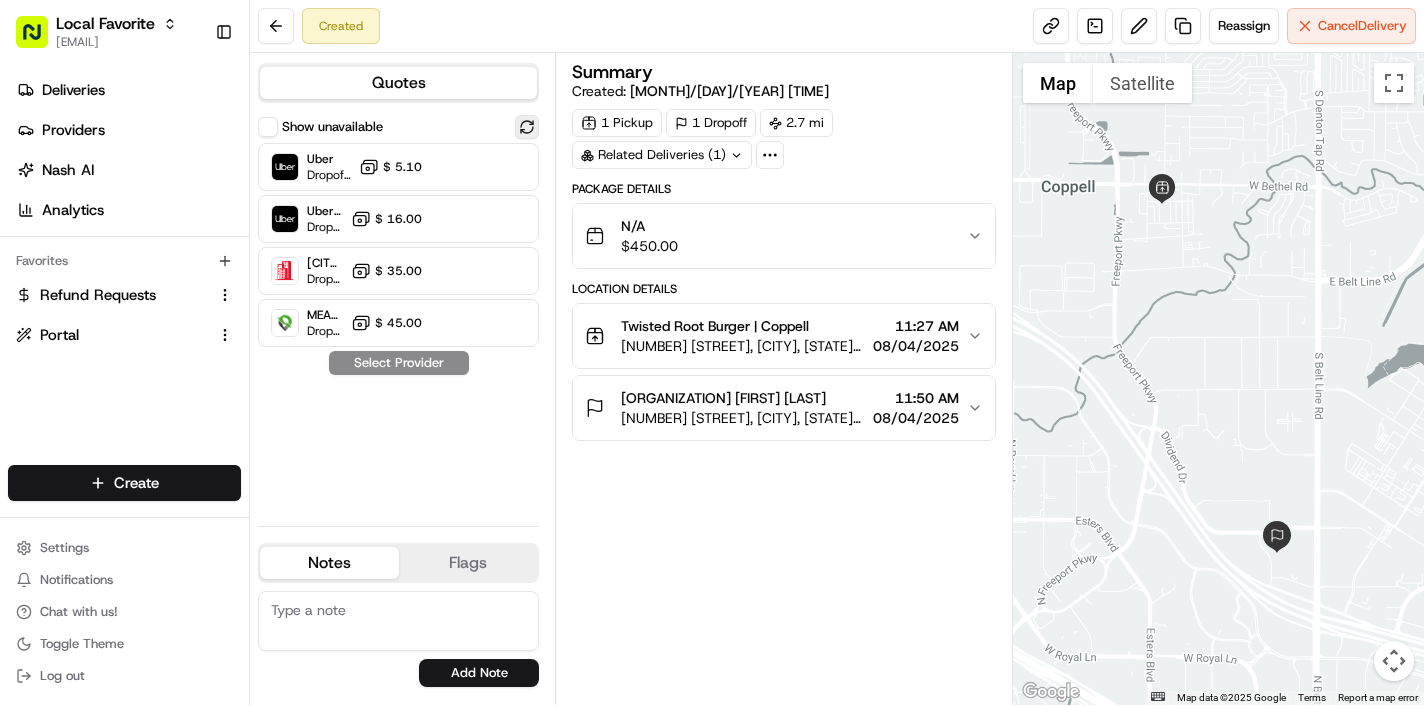 click at bounding box center (527, 127) 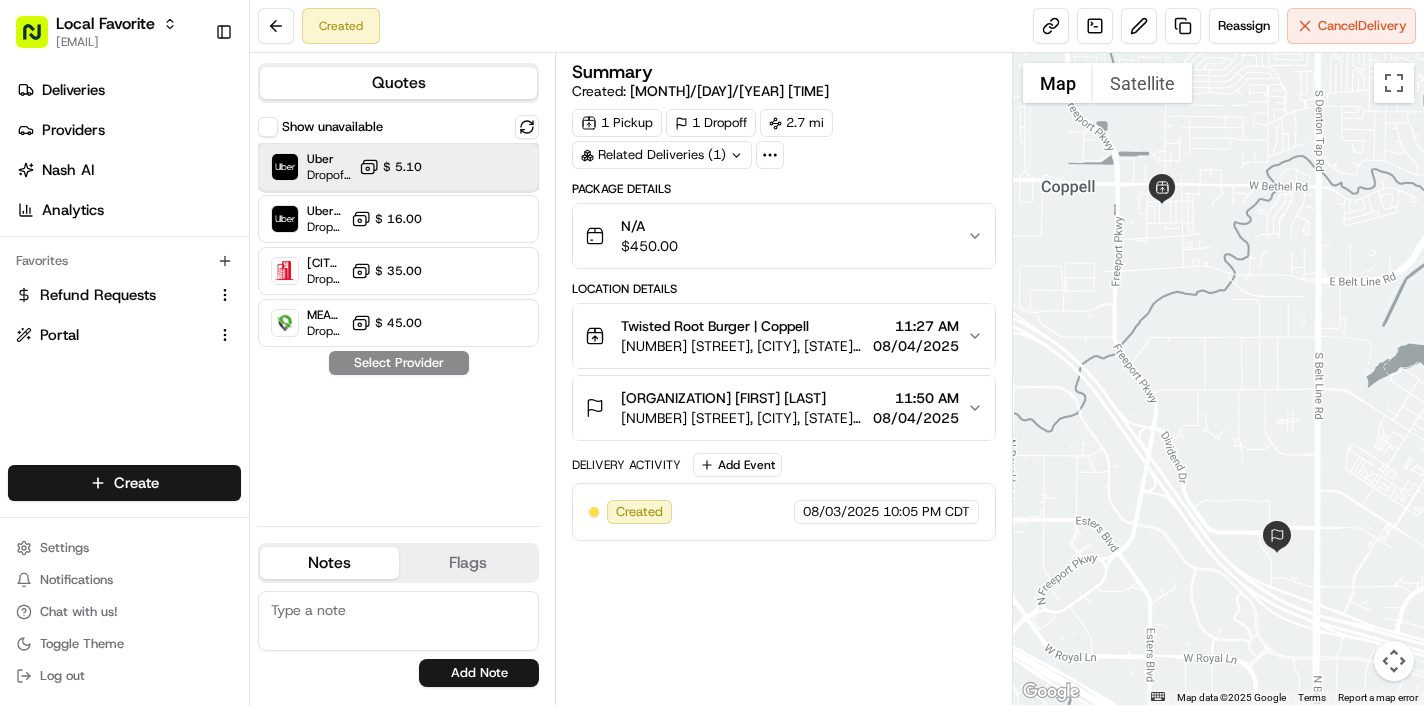 click on "Dropoff ETA   13 hours" at bounding box center (329, 175) 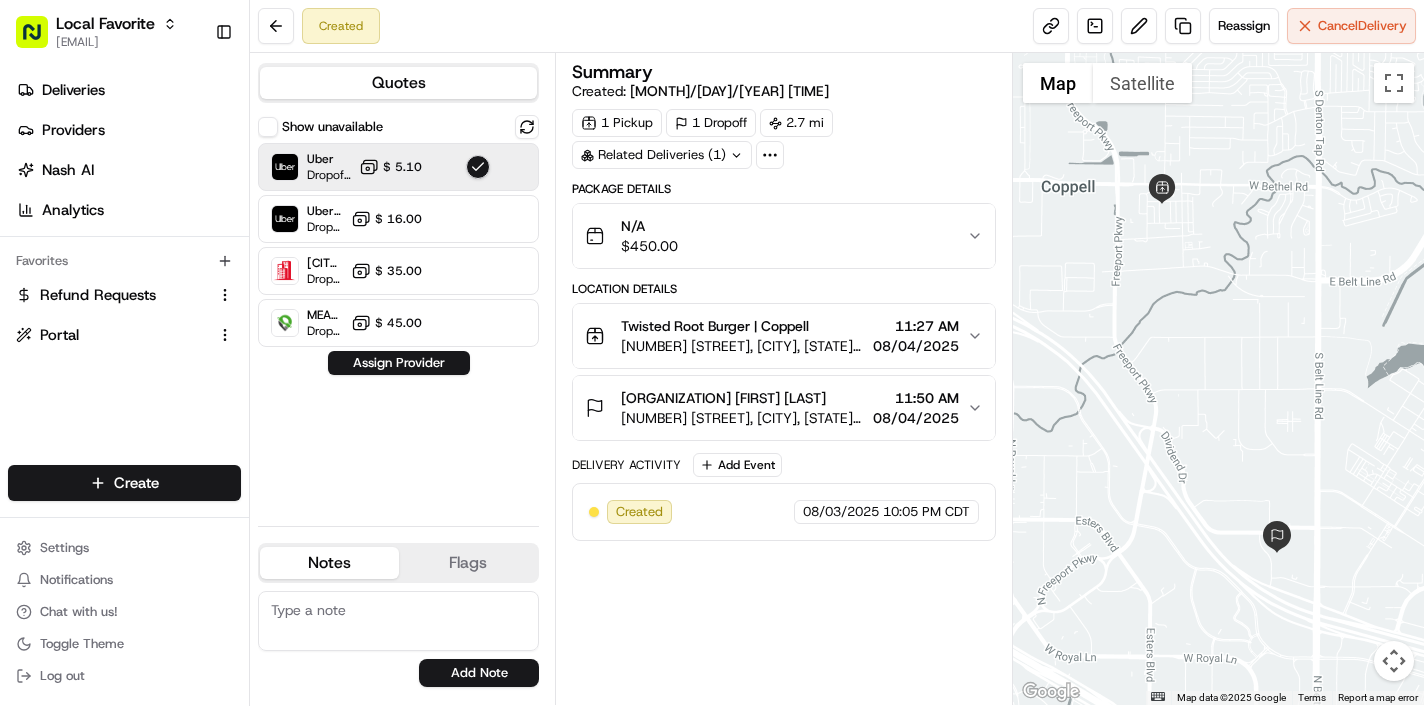 click at bounding box center (478, 167) 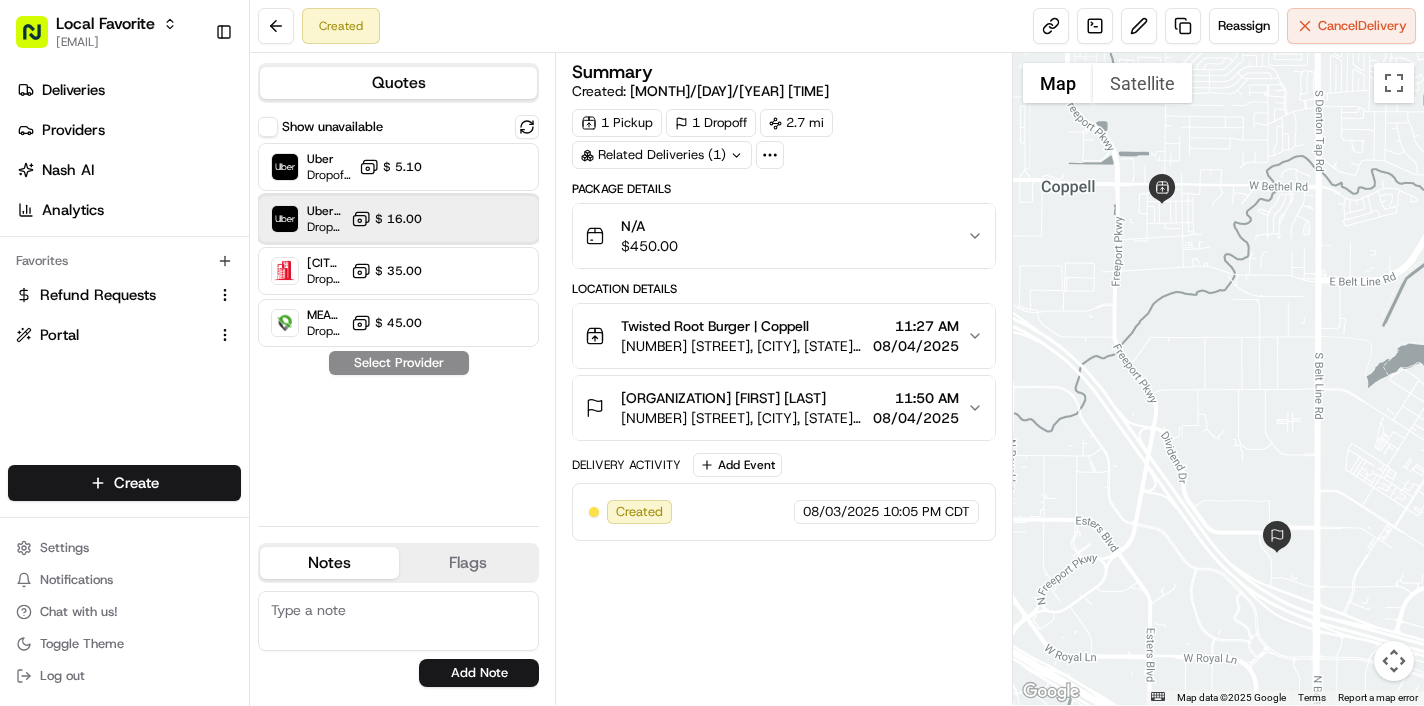 click at bounding box center [285, 219] 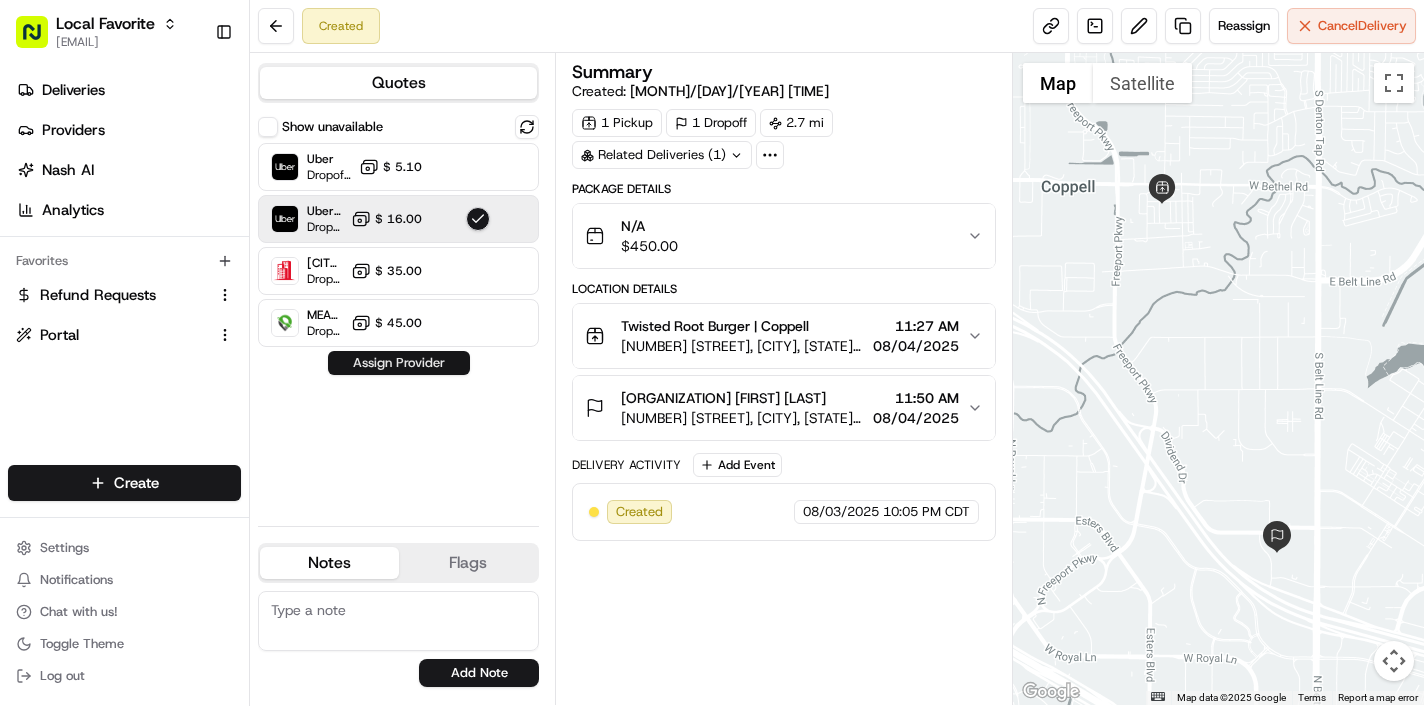 click on "Assign Provider" at bounding box center (399, 363) 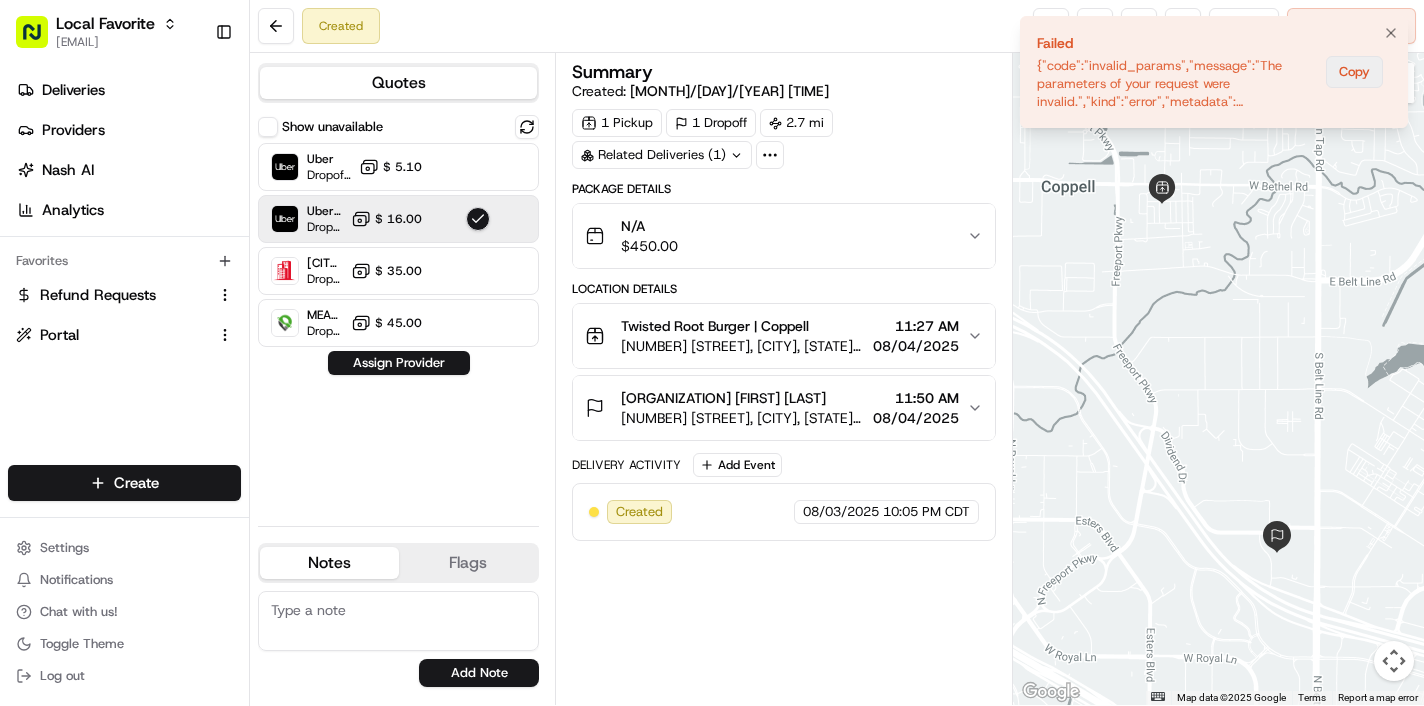 click on "Copy" at bounding box center (1354, 72) 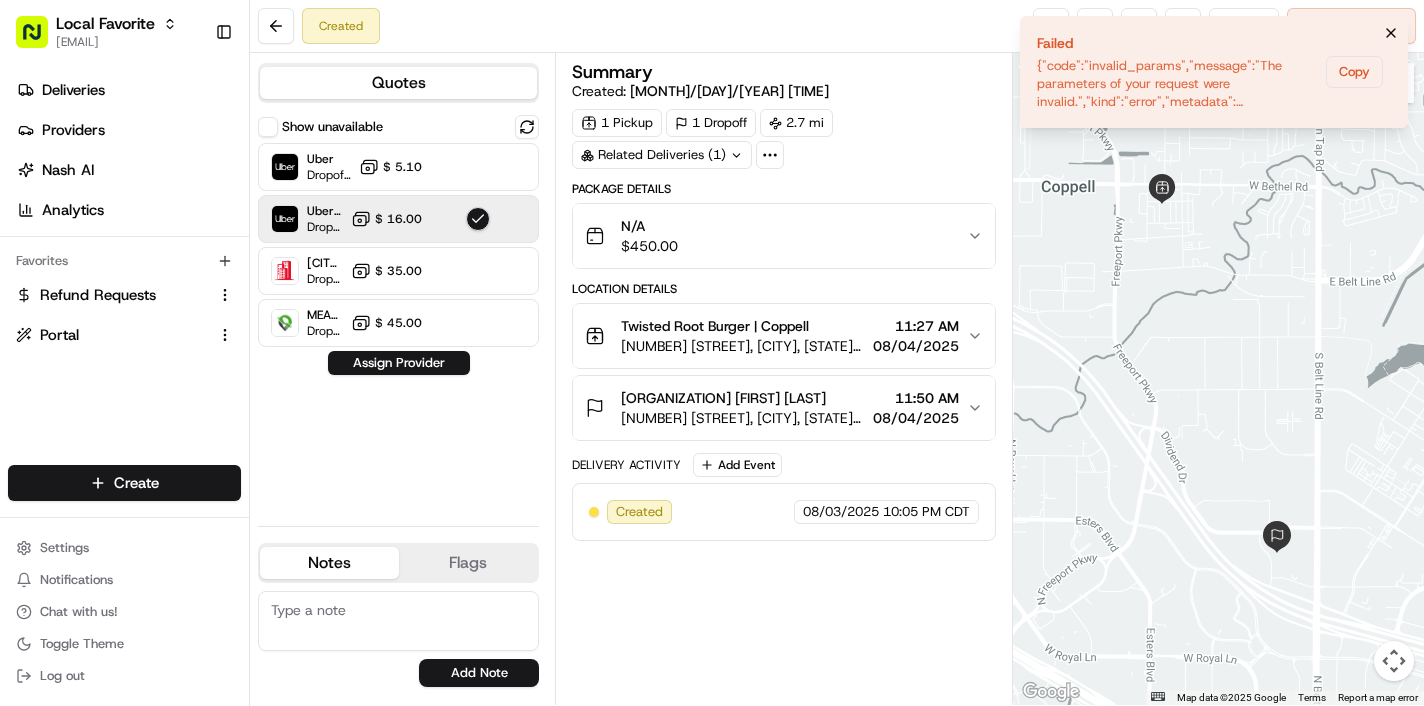 click 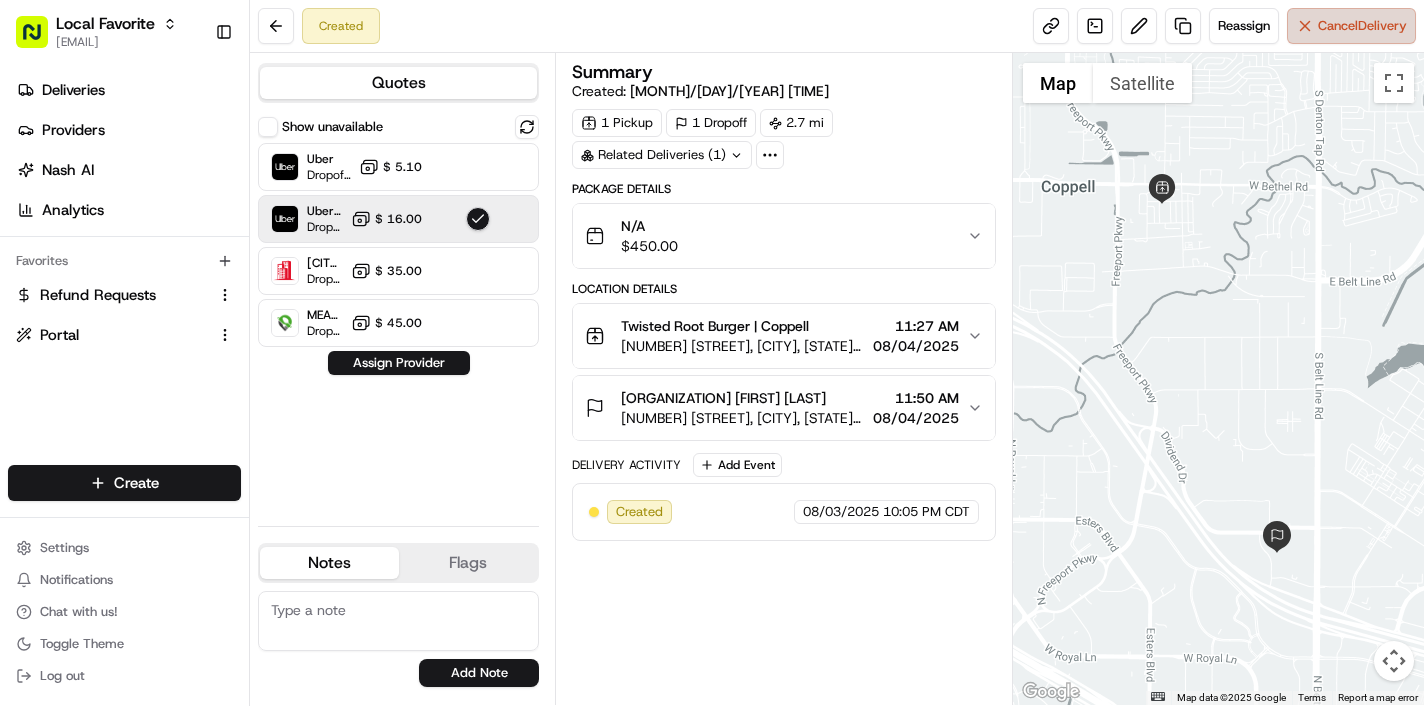 click on "Cancel  Delivery" at bounding box center [1351, 26] 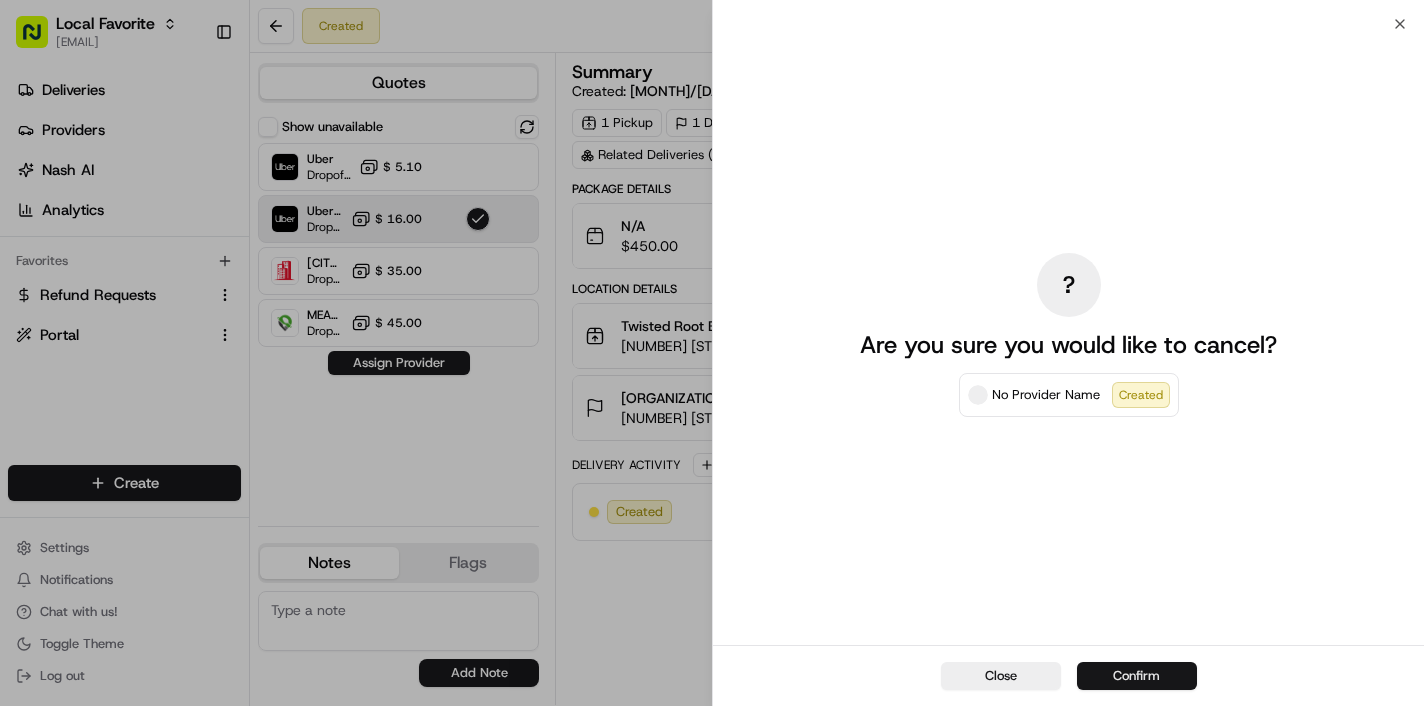 click on "Confirm" at bounding box center (1137, 676) 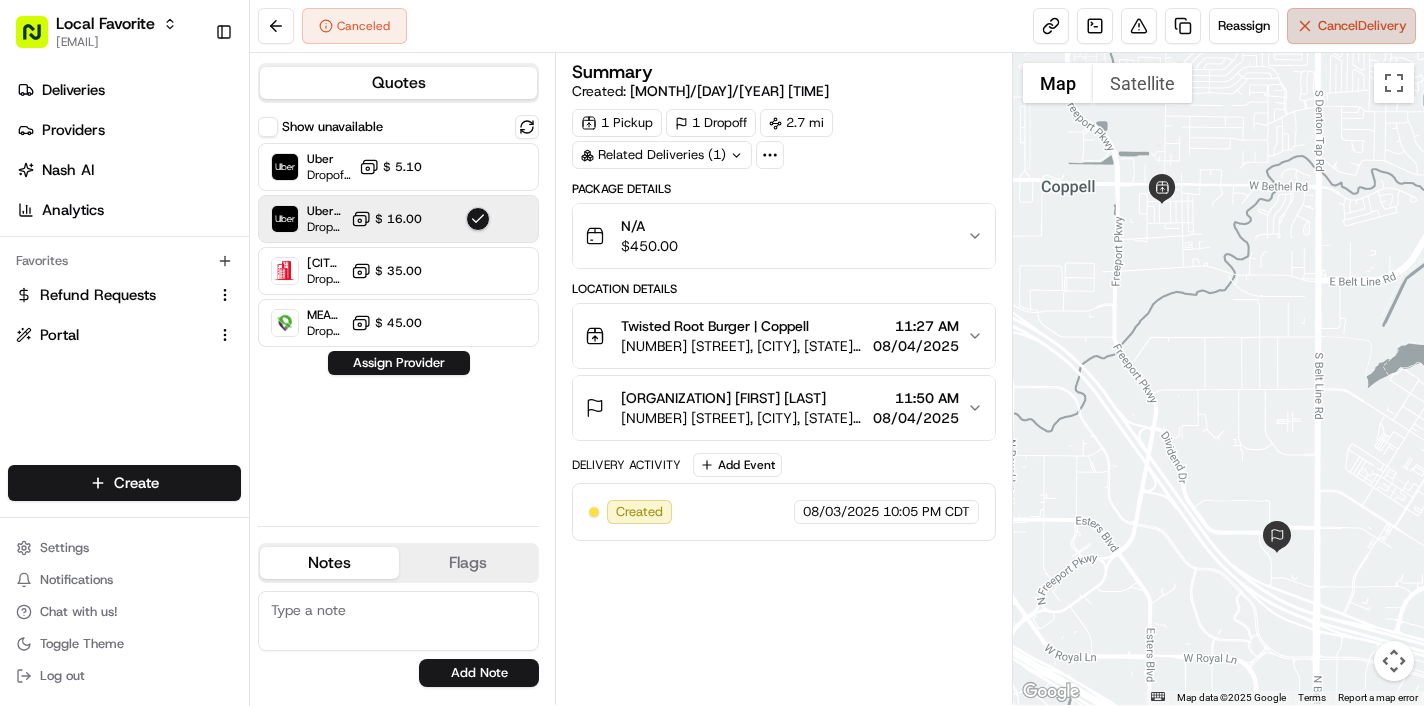 click on "Cancel  Delivery" at bounding box center (1362, 26) 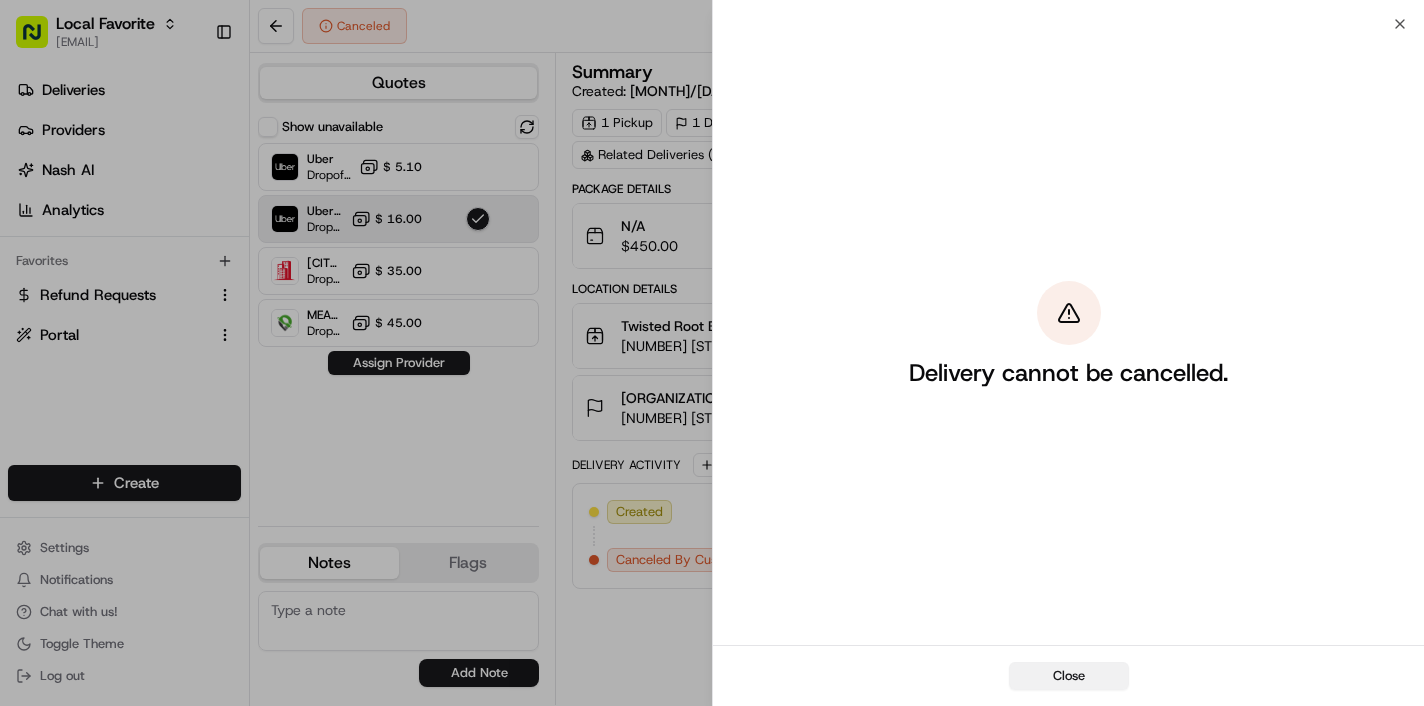 click on "Close" at bounding box center [1069, 676] 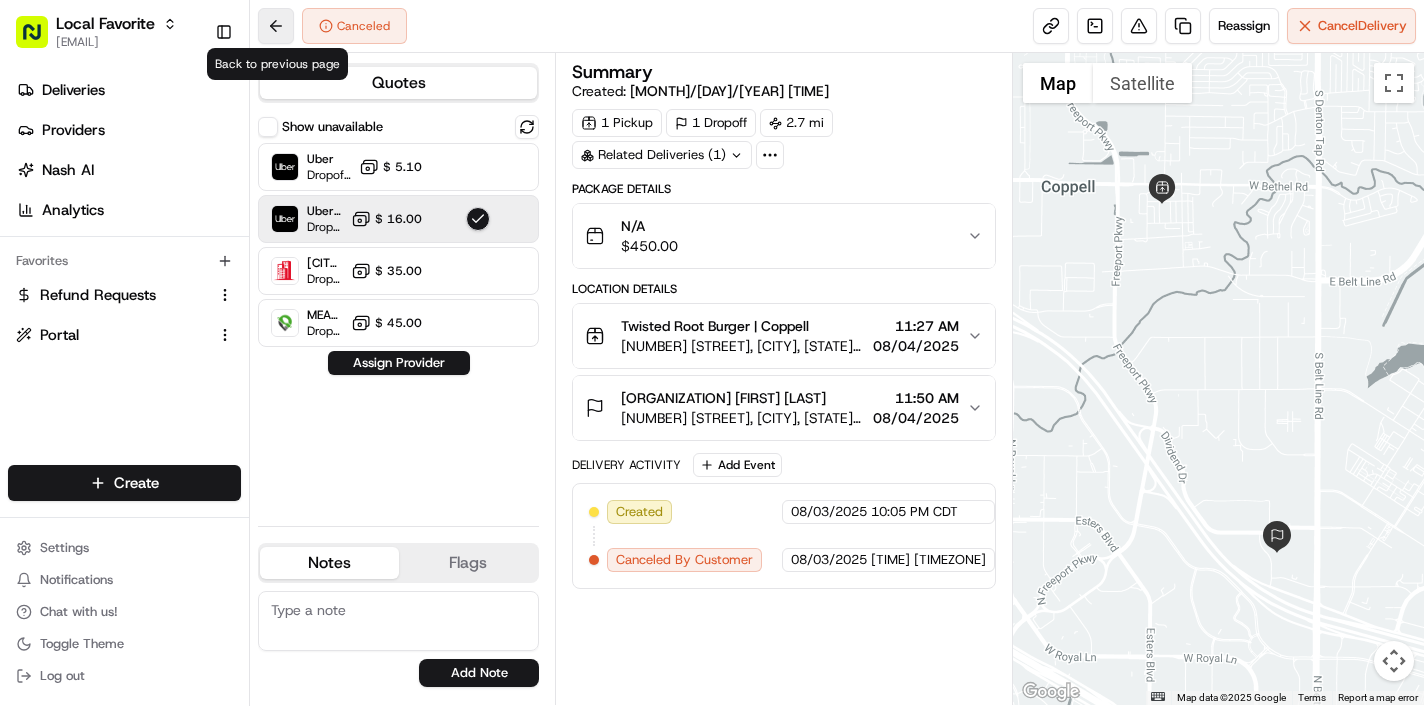click at bounding box center (276, 26) 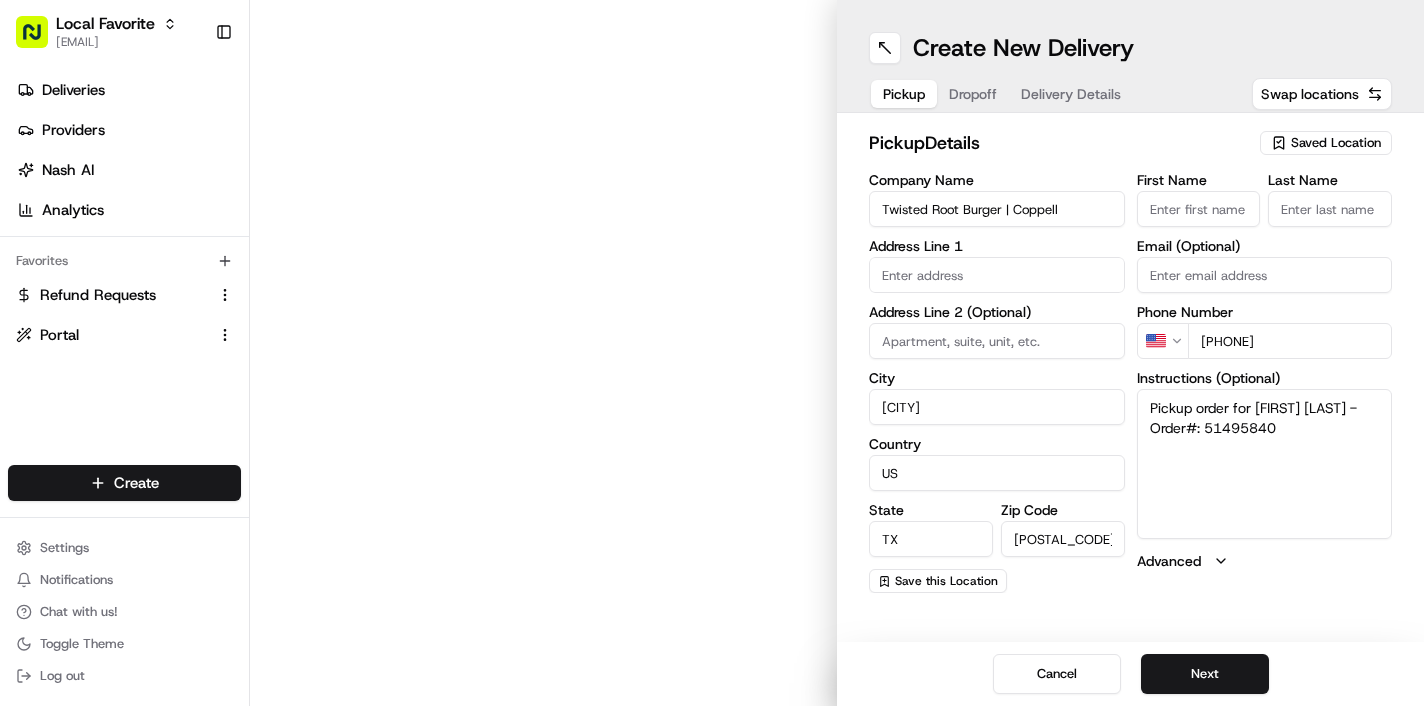 type on "505 Houston St" 